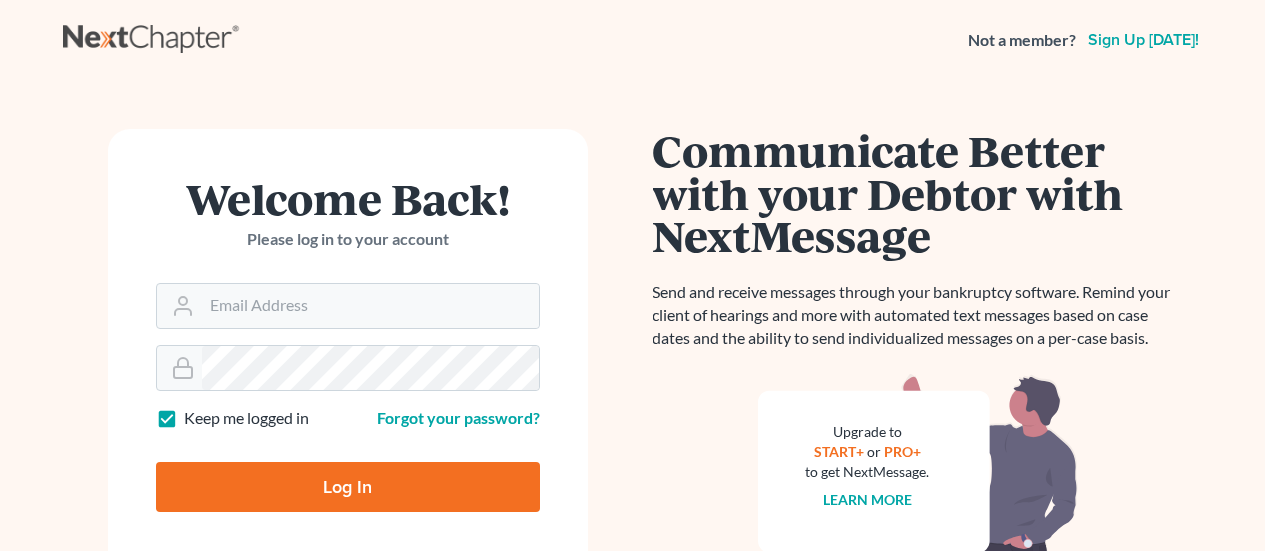 scroll, scrollTop: 0, scrollLeft: 0, axis: both 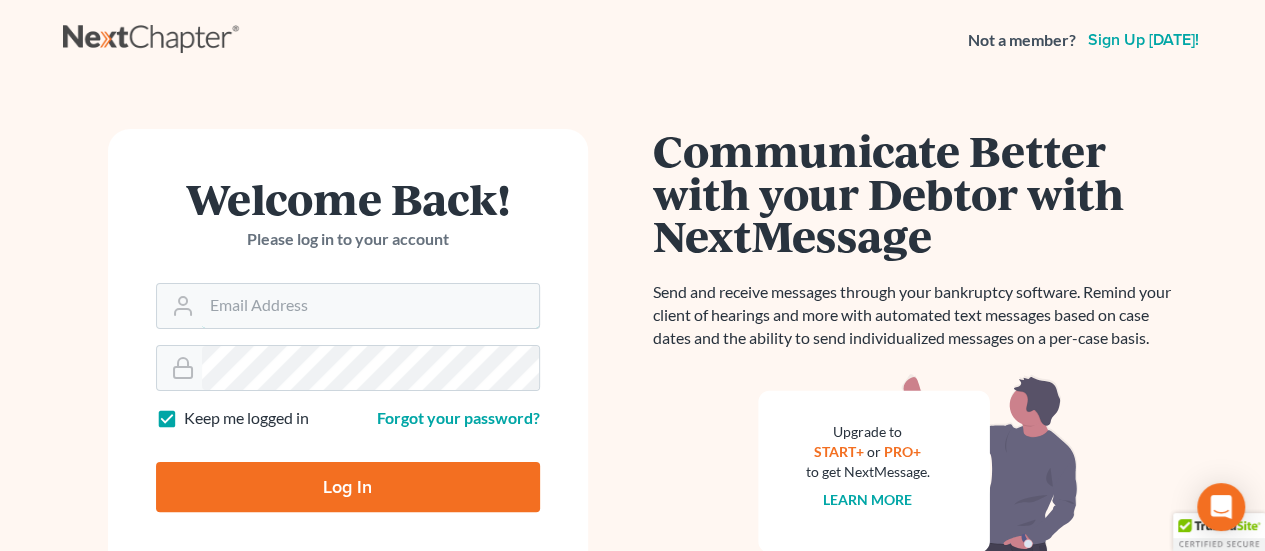 drag, startPoint x: 416, startPoint y: 310, endPoint x: 492, endPoint y: 271, distance: 85.42248 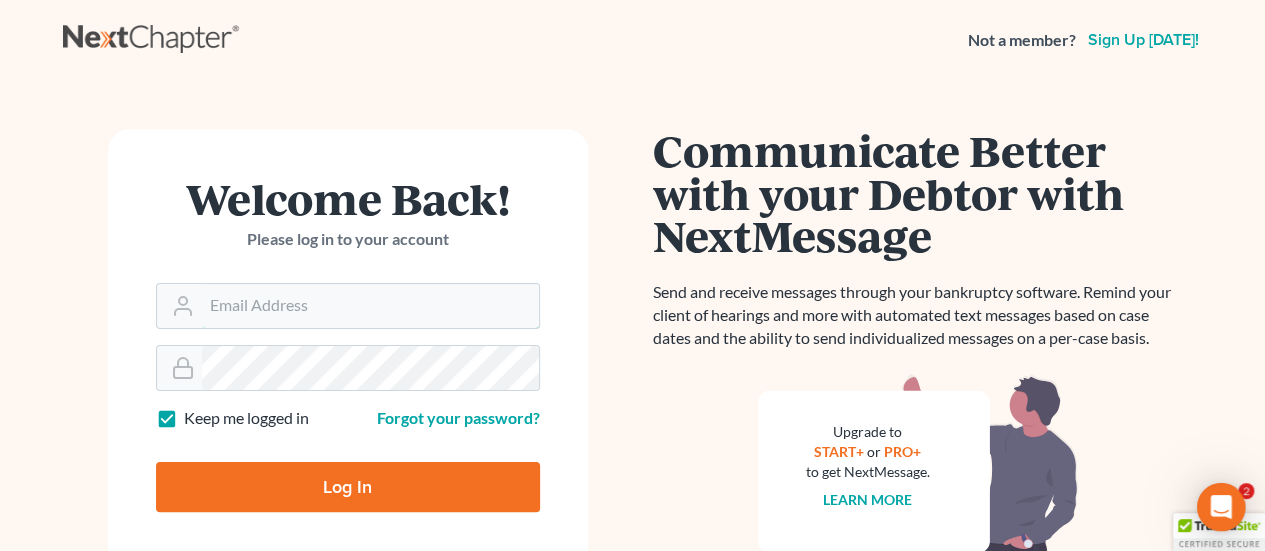 scroll, scrollTop: 0, scrollLeft: 0, axis: both 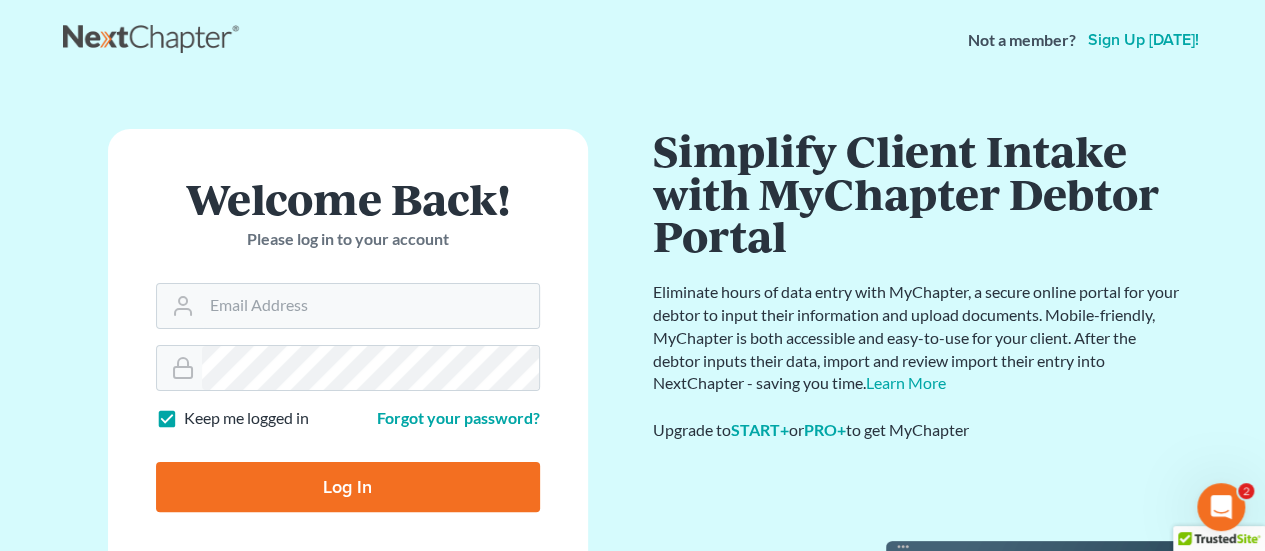 type on "Crystal@attorneydebtfighters.com" 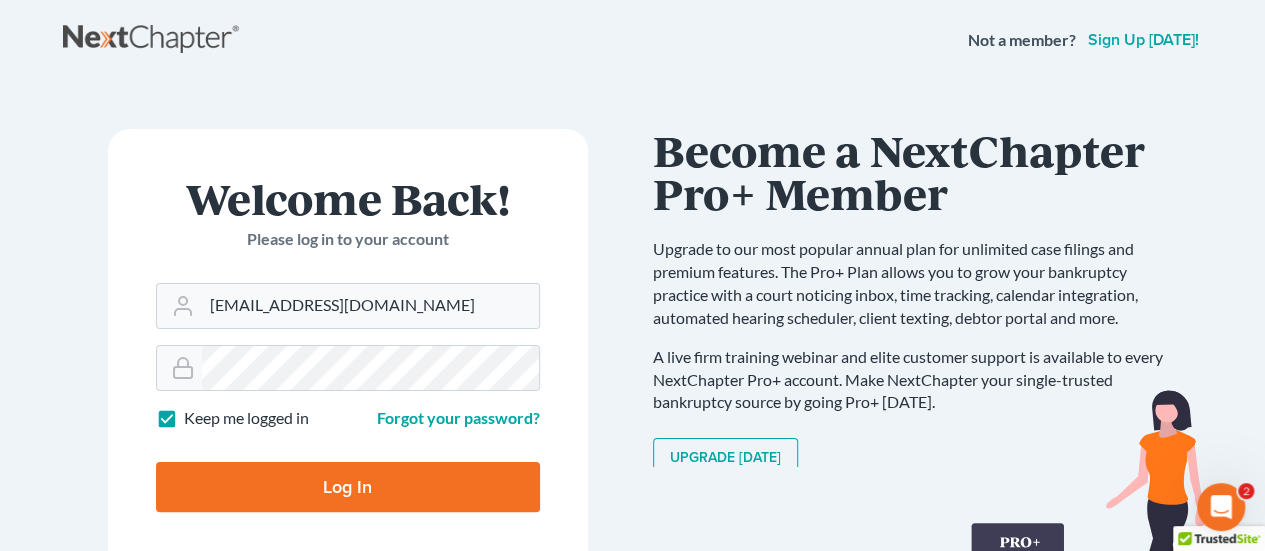 type on "Thinking..." 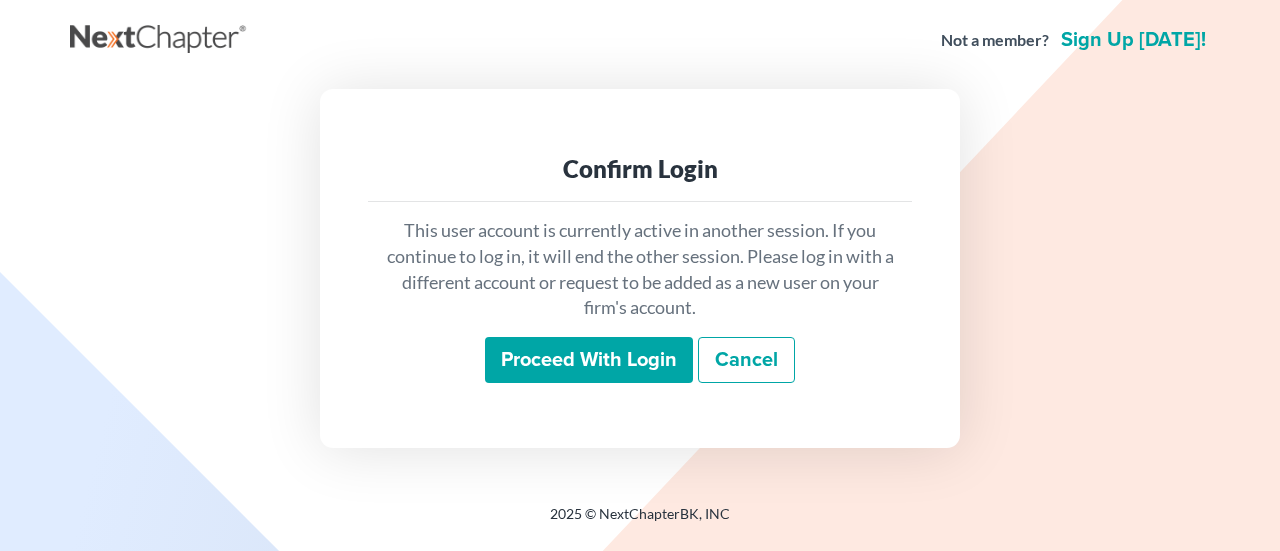 scroll, scrollTop: 0, scrollLeft: 0, axis: both 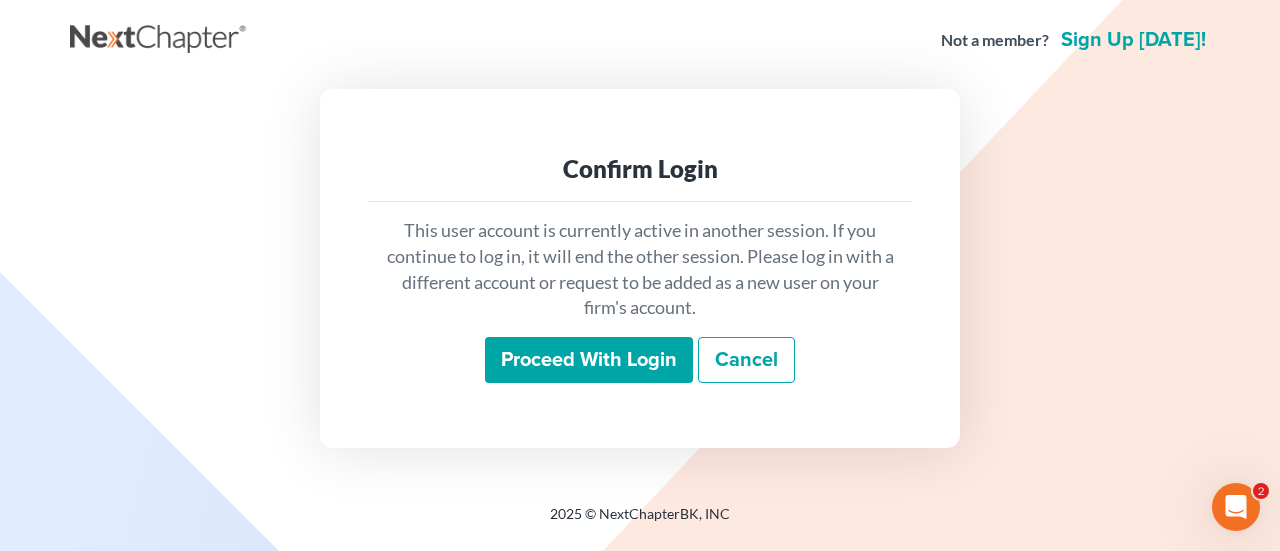 drag, startPoint x: 524, startPoint y: 370, endPoint x: 535, endPoint y: 387, distance: 20.248457 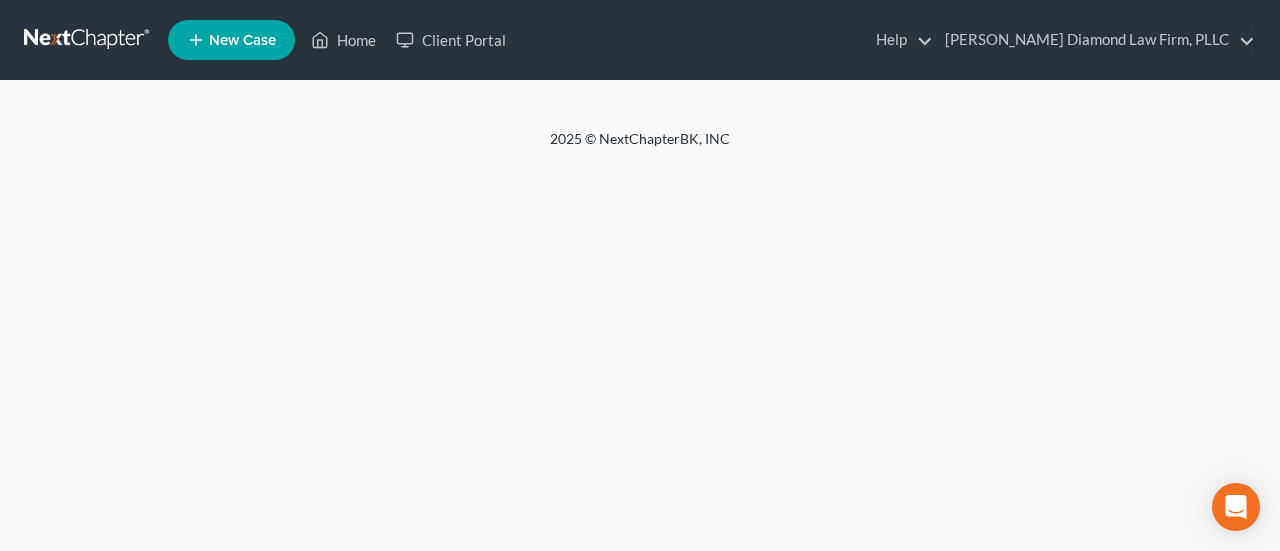 scroll, scrollTop: 0, scrollLeft: 0, axis: both 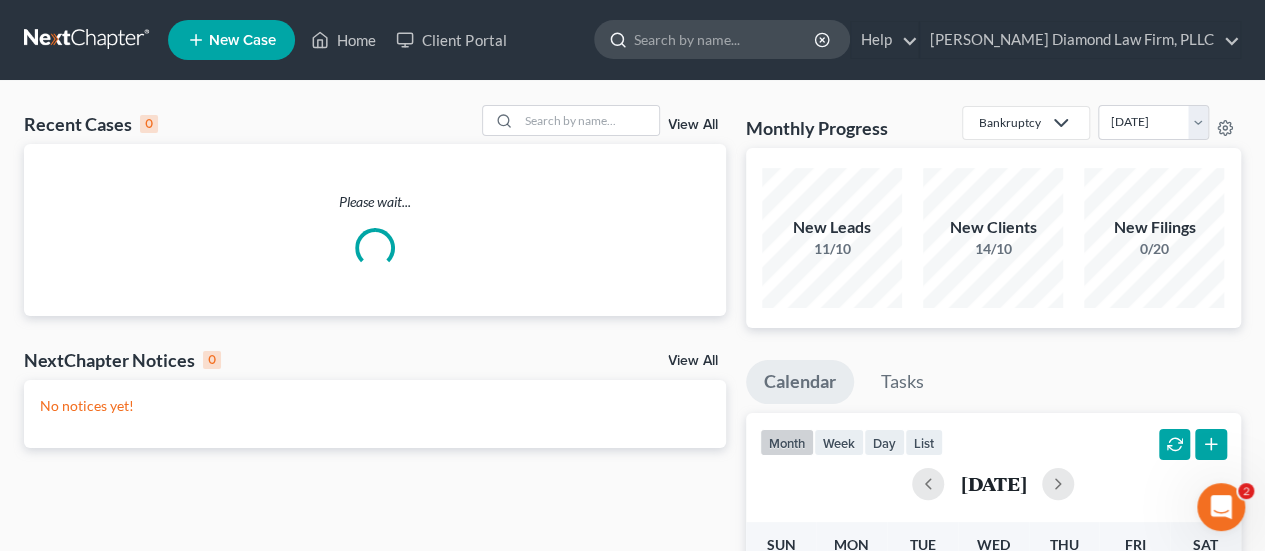 click at bounding box center (725, 39) 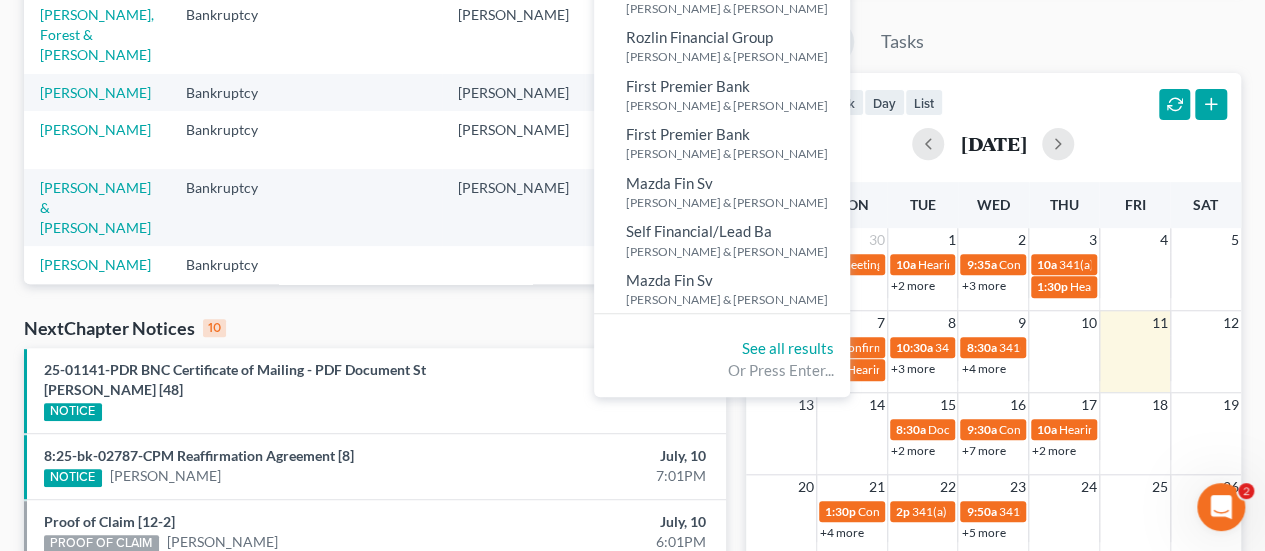 scroll, scrollTop: 300, scrollLeft: 0, axis: vertical 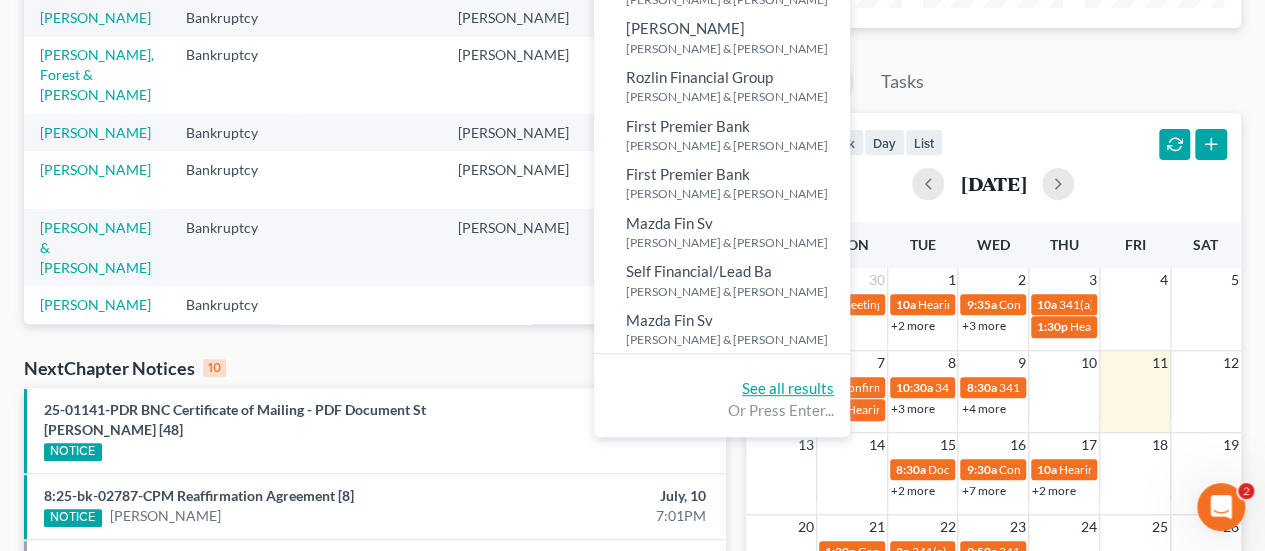 type on "[PERSON_NAME]" 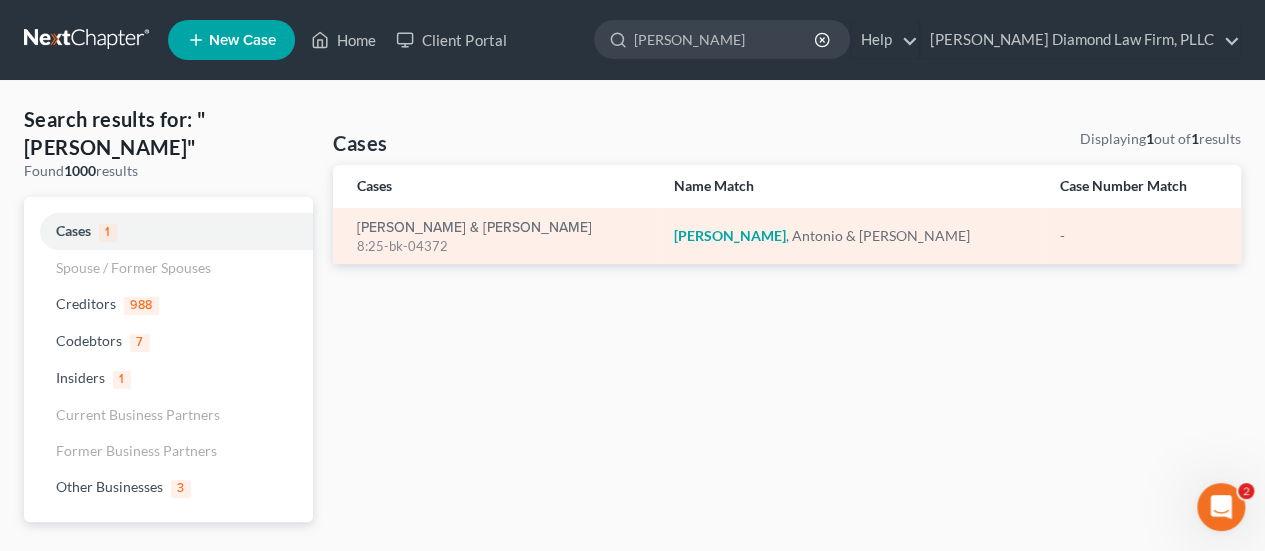 click on "8:25-bk-04372" at bounding box center [499, 246] 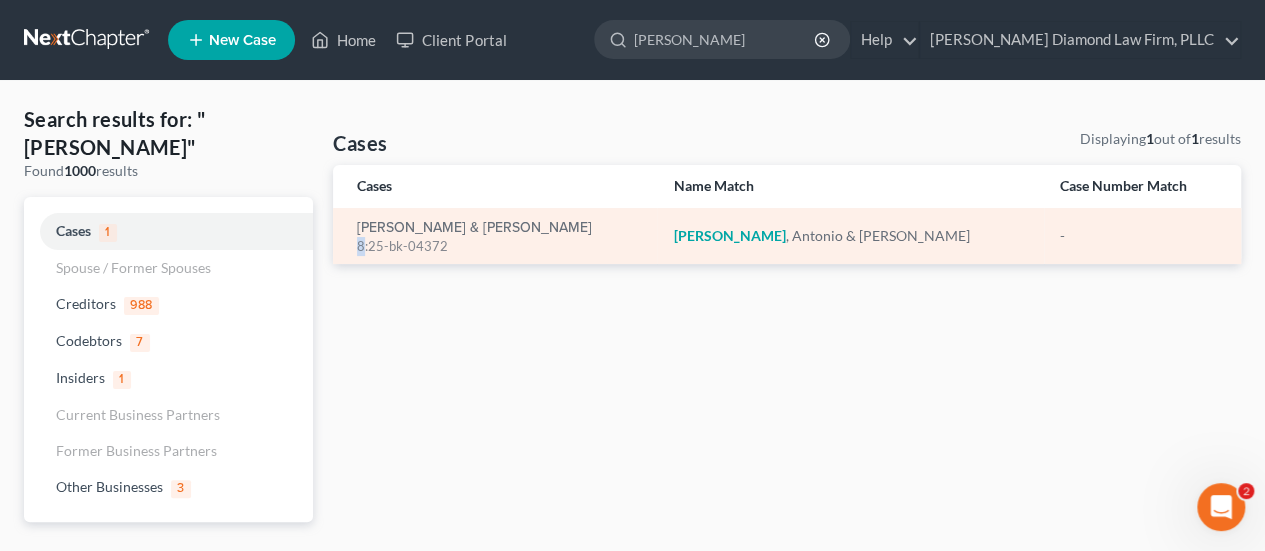 click on "[PERSON_NAME] & [PERSON_NAME] 8:25-bk-04372" at bounding box center (499, 236) 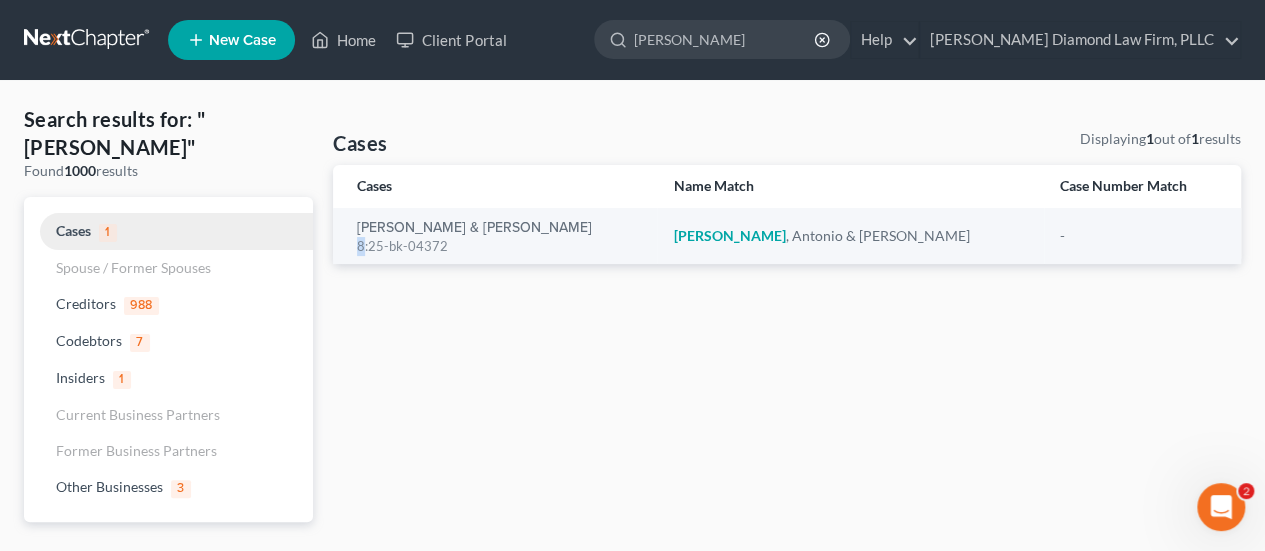 click on "Cases" at bounding box center [73, 230] 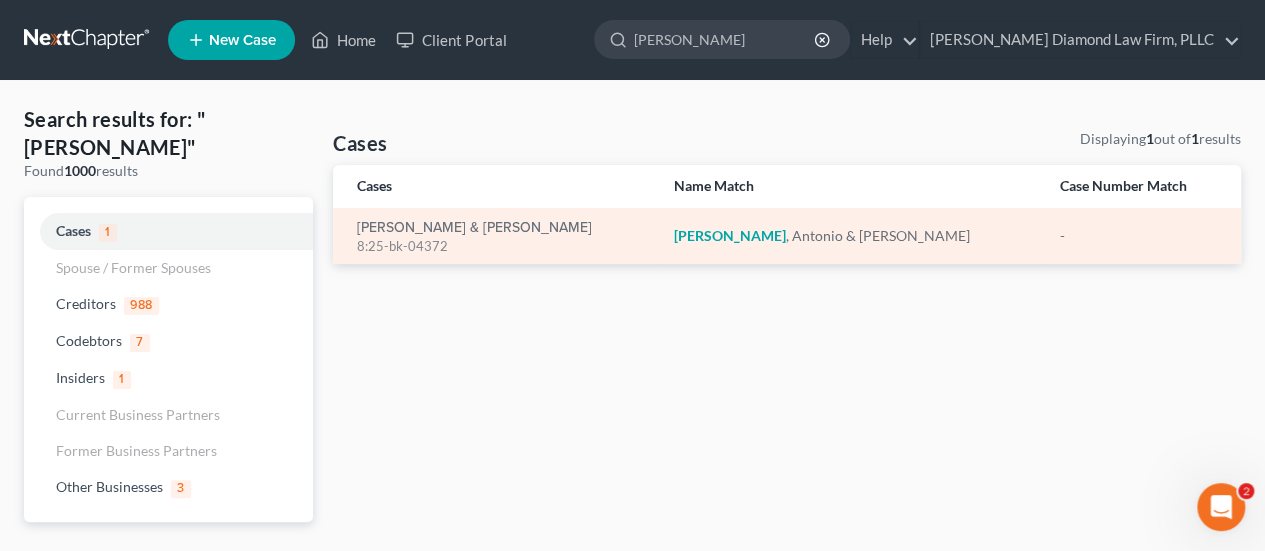 click on "[PERSON_NAME] & [PERSON_NAME]" at bounding box center (850, 236) 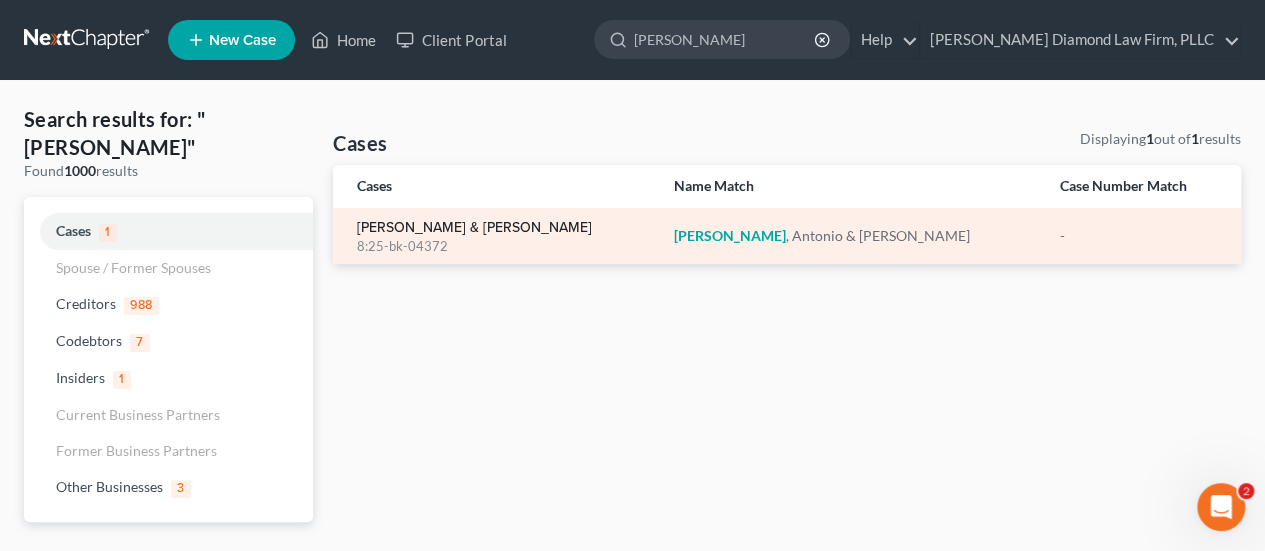click on "[PERSON_NAME] & [PERSON_NAME]" at bounding box center [474, 228] 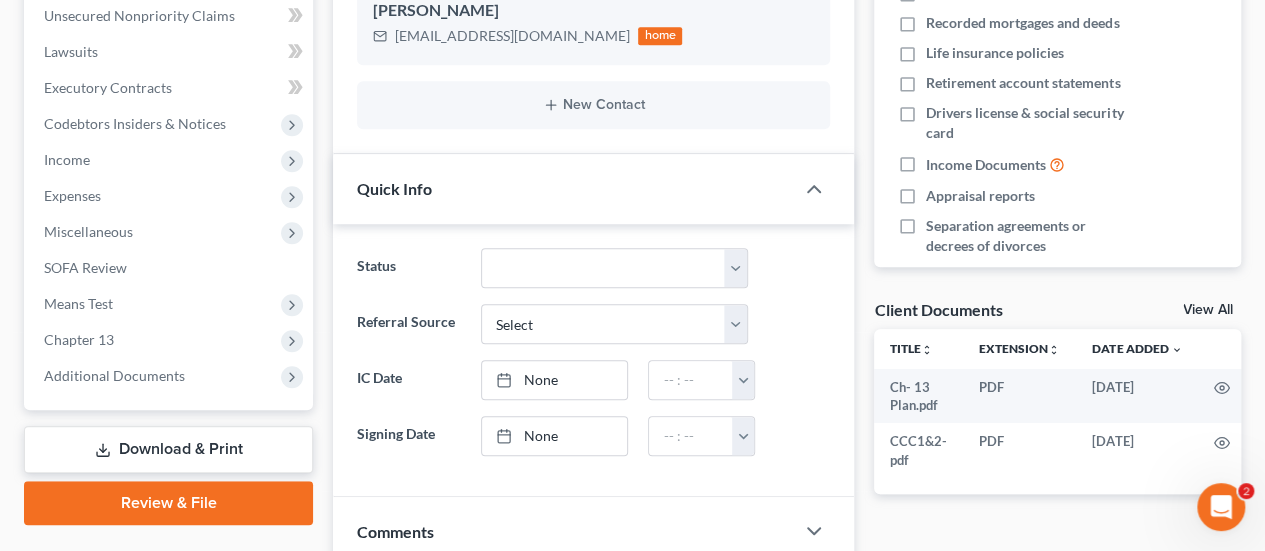 scroll, scrollTop: 500, scrollLeft: 0, axis: vertical 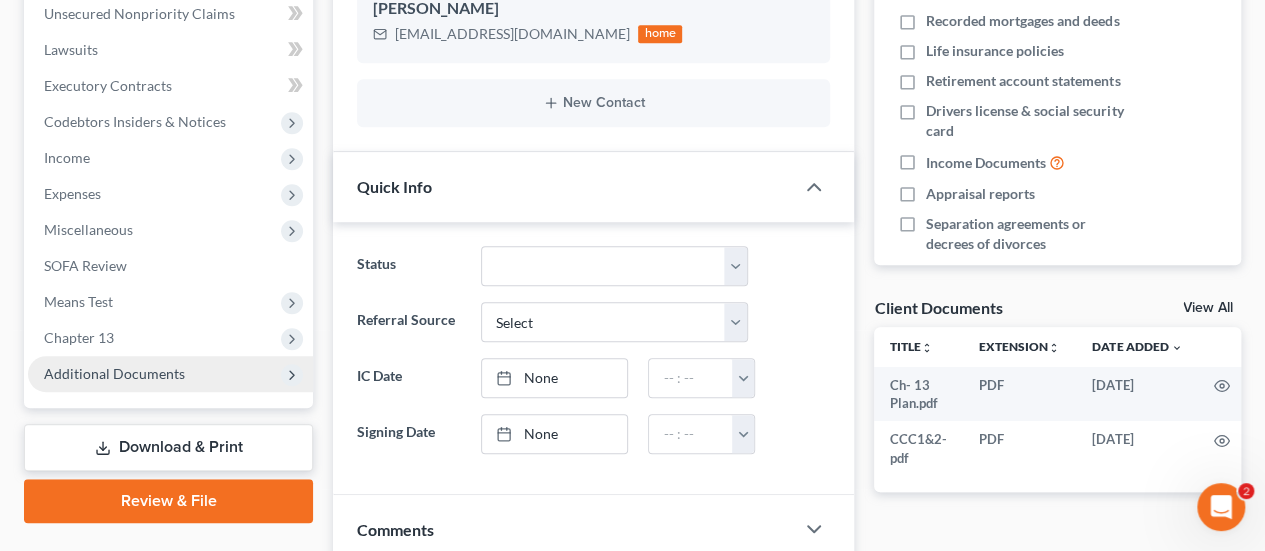 click on "Additional Documents" at bounding box center (170, 374) 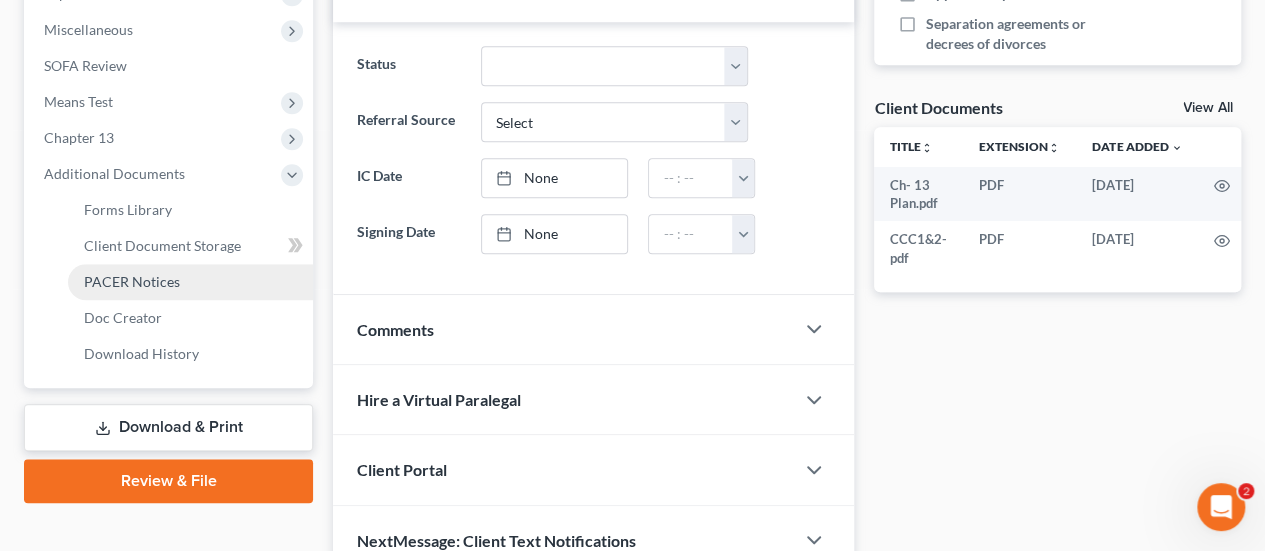 click on "PACER Notices" at bounding box center (190, 282) 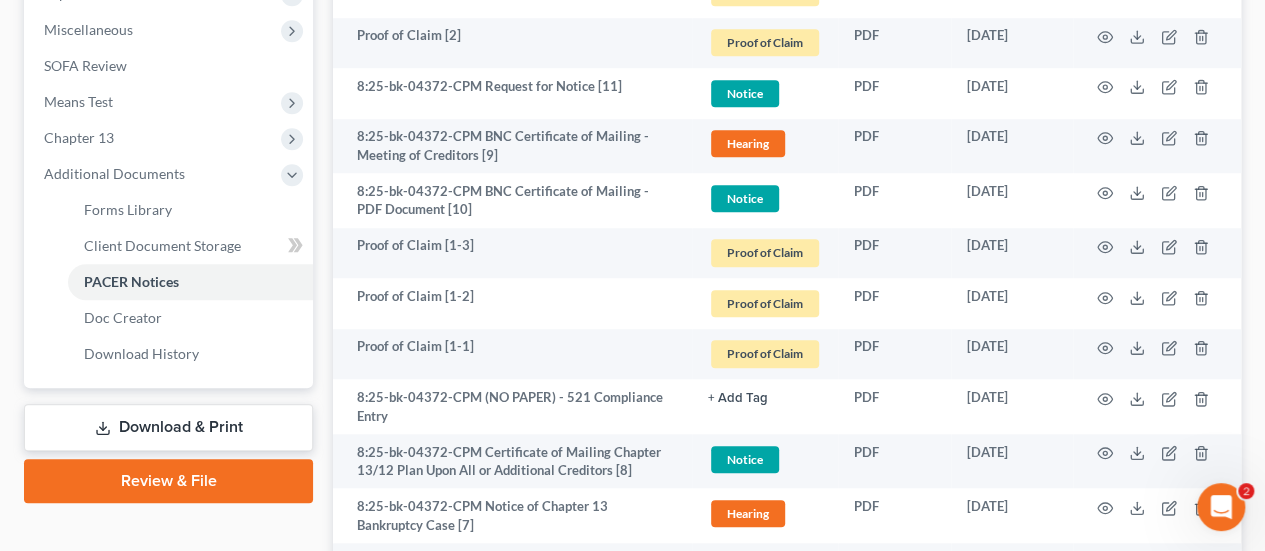 scroll, scrollTop: 600, scrollLeft: 0, axis: vertical 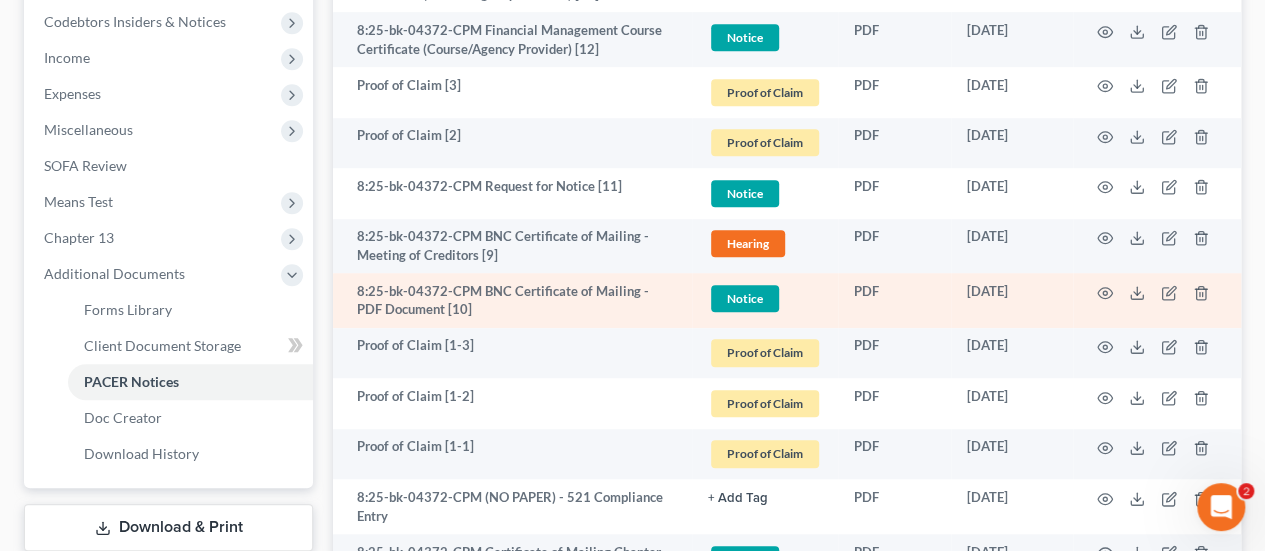 click at bounding box center (1157, 300) 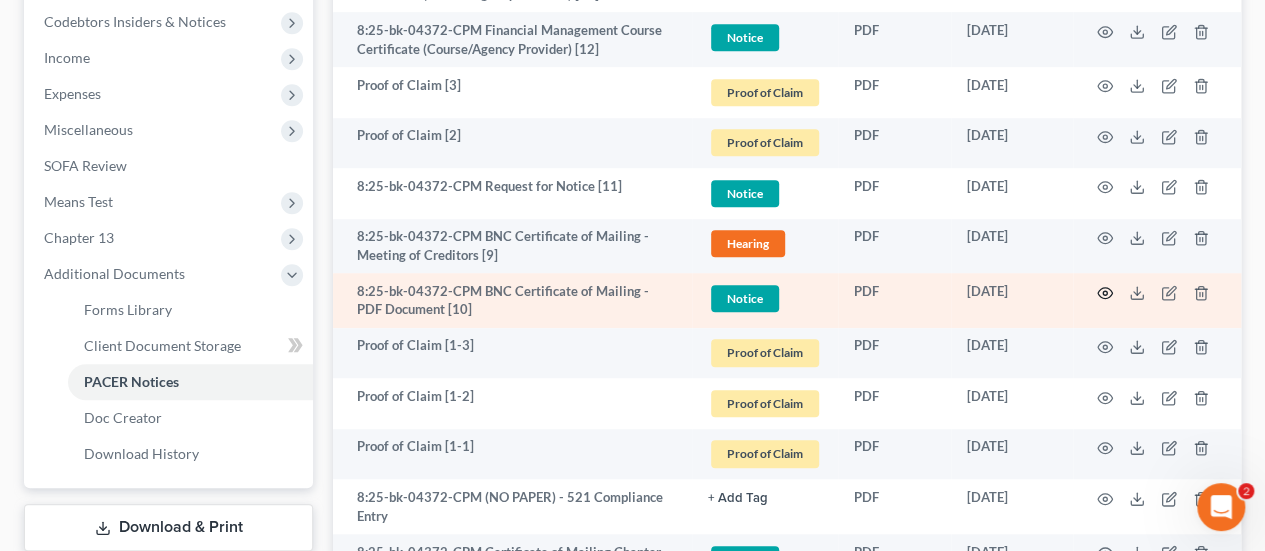 click 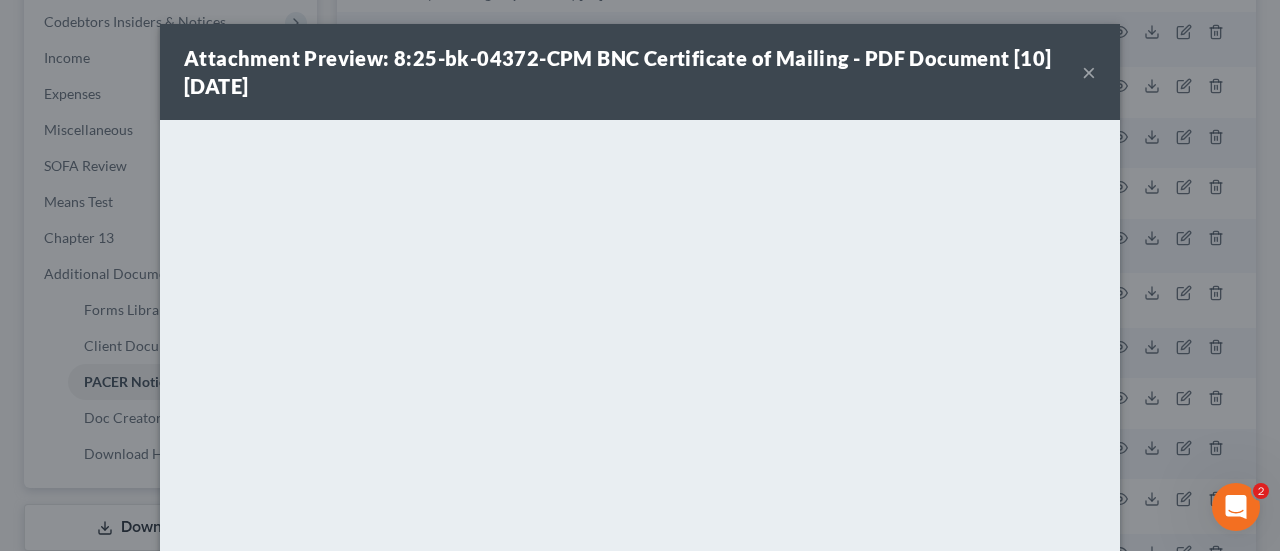 click on "Attachment Preview: 8:25-bk-04372-CPM BNC Certificate of Mailing - PDF Document [10] [DATE] ×" at bounding box center (640, 72) 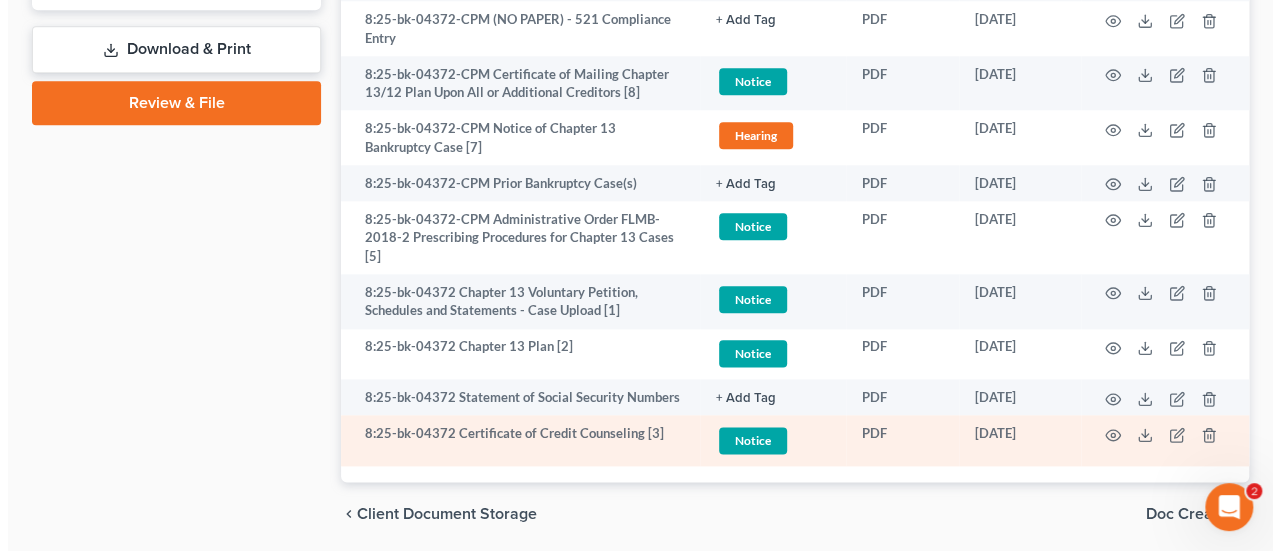 scroll, scrollTop: 1046, scrollLeft: 0, axis: vertical 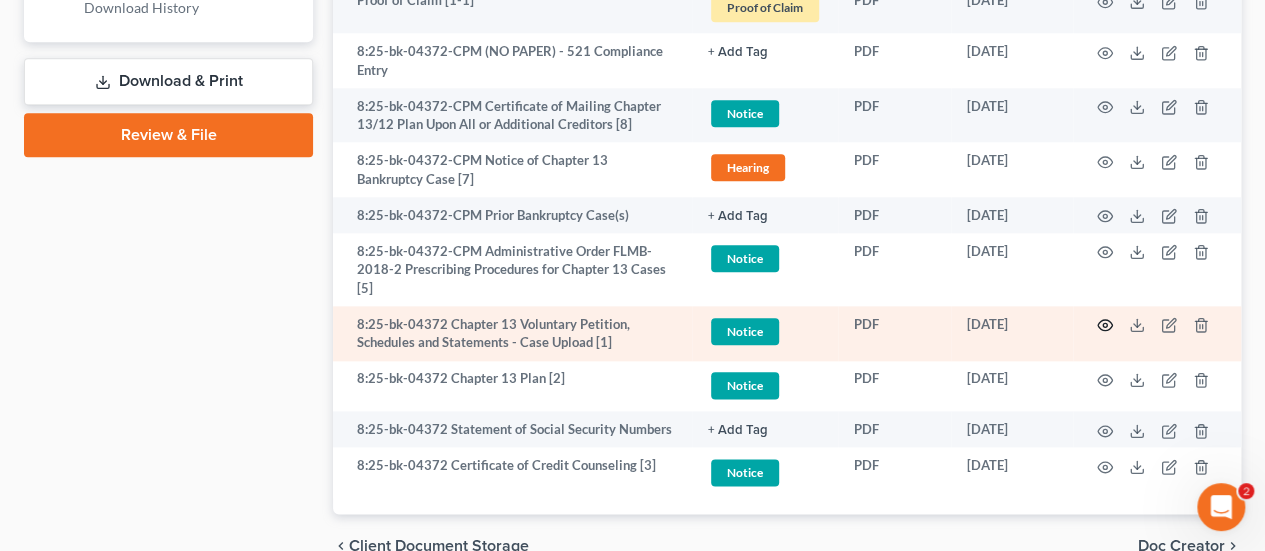 click 